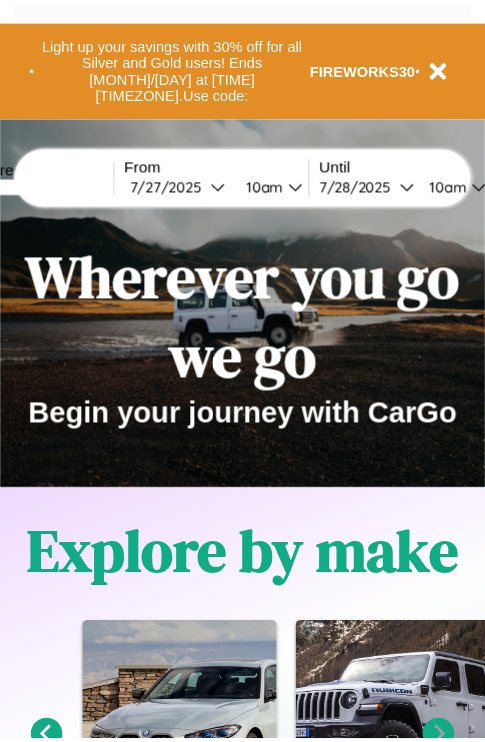scroll, scrollTop: 0, scrollLeft: 0, axis: both 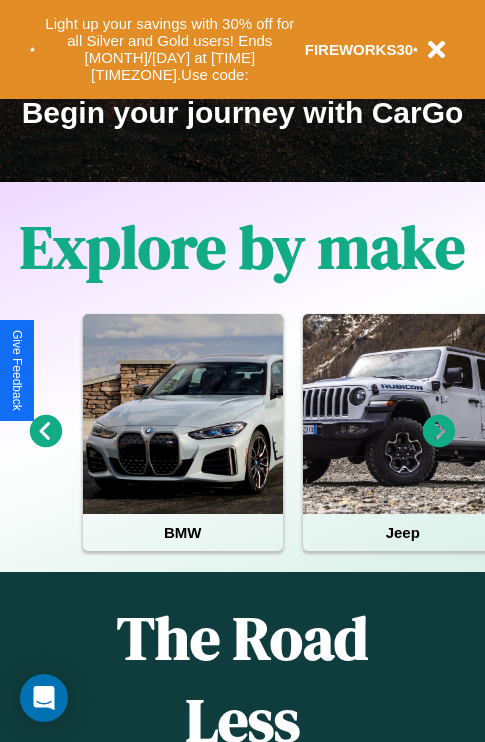 click 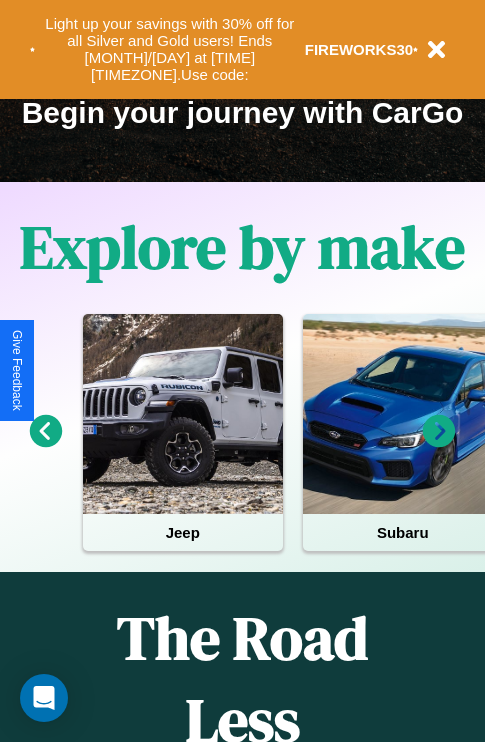 click 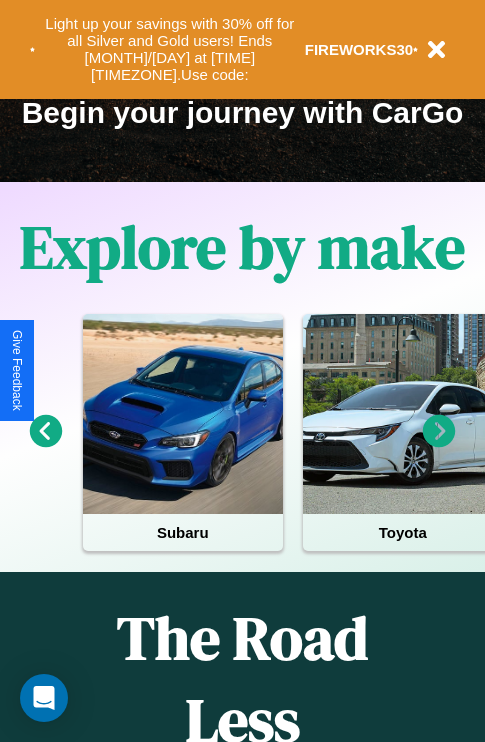 click 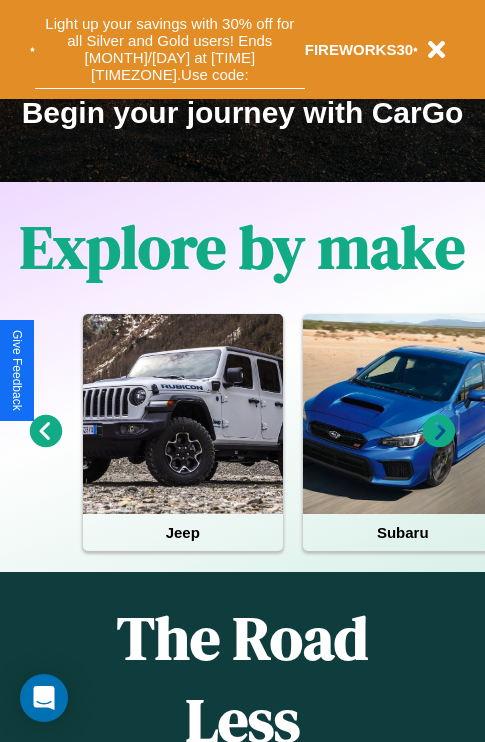 click on "Light up your savings with 30% off for all Silver and Gold users! Ends 8/1 at 1pm PT.  Use code:" at bounding box center (170, 49) 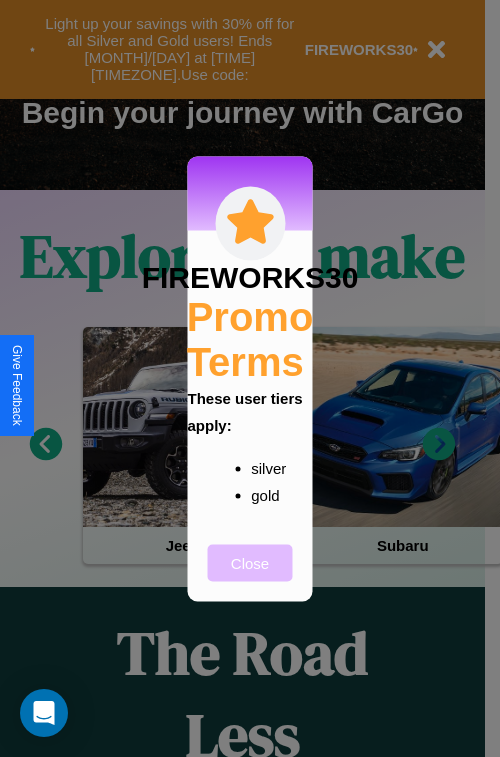 click on "Close" at bounding box center [250, 562] 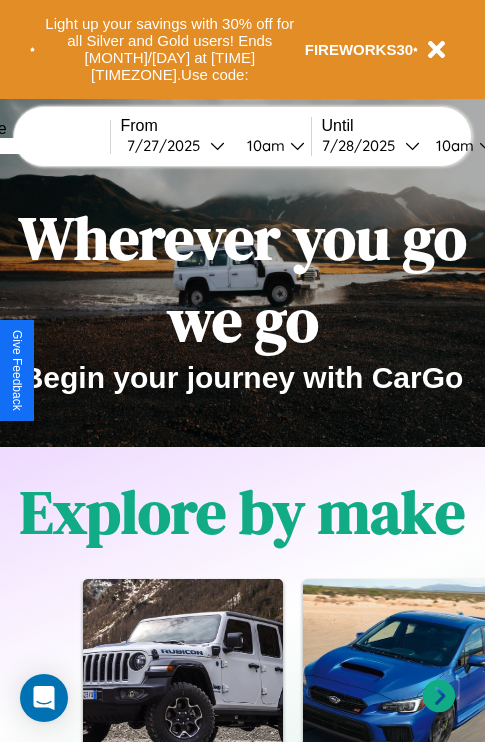 scroll, scrollTop: 0, scrollLeft: 0, axis: both 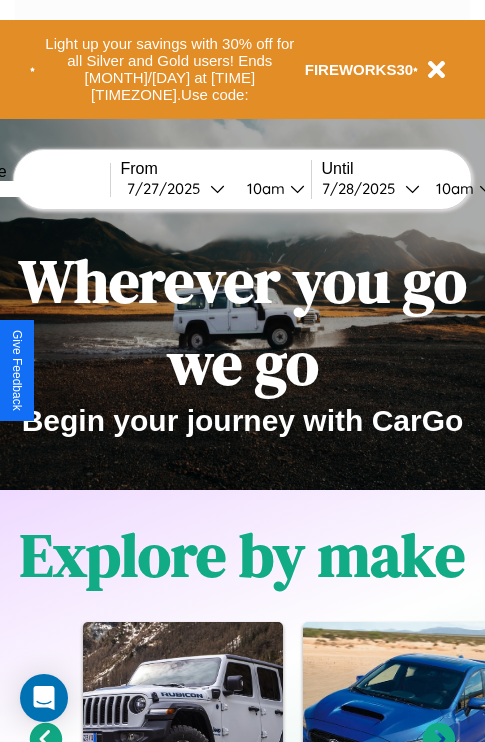 click at bounding box center (35, 189) 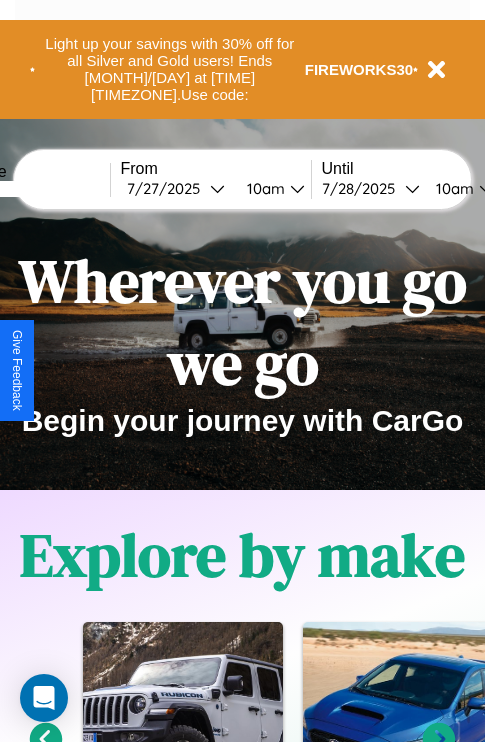 type on "****" 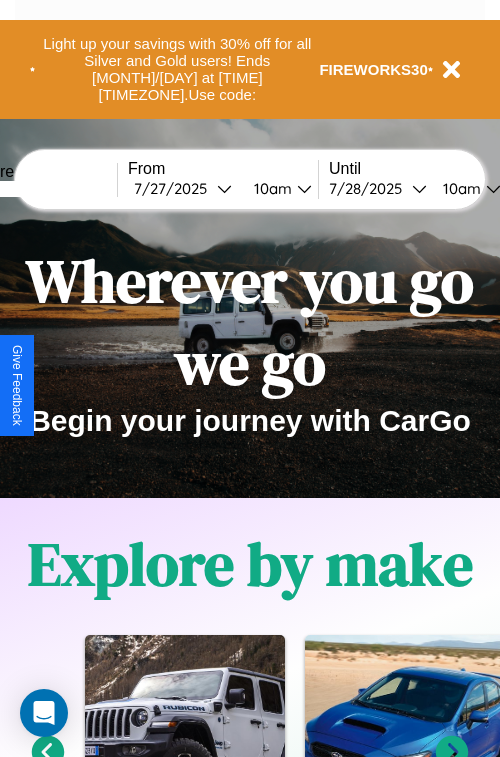 select on "*" 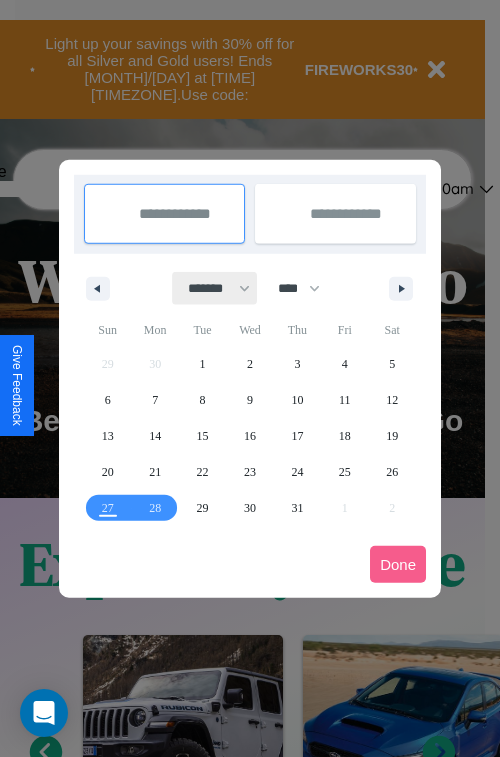 click on "******* ******** ***** ***** *** **** **** ****** ********* ******* ******** ********" at bounding box center (215, 288) 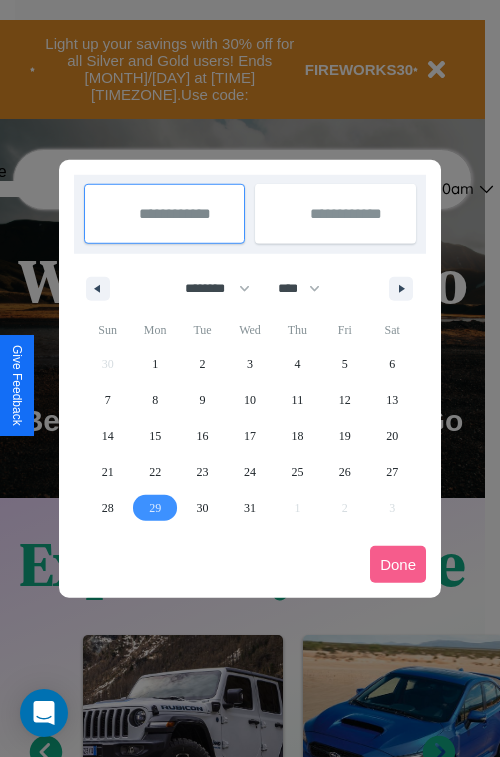 click on "29" at bounding box center (155, 508) 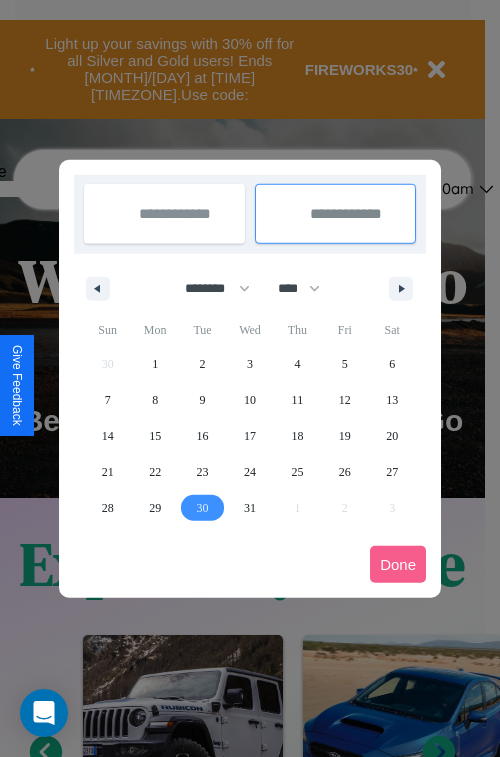 click on "30" at bounding box center [203, 508] 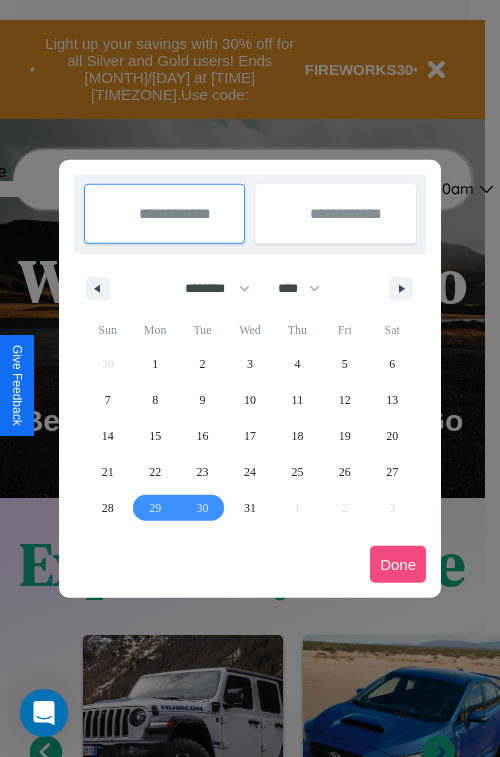 click on "Done" at bounding box center (398, 564) 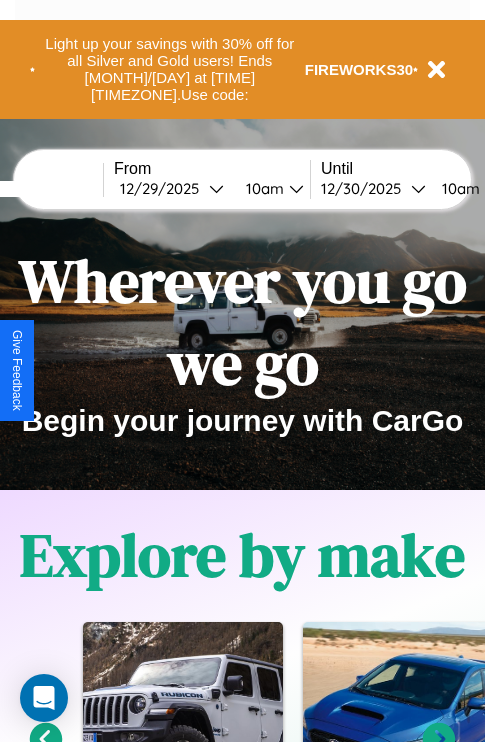 scroll, scrollTop: 0, scrollLeft: 83, axis: horizontal 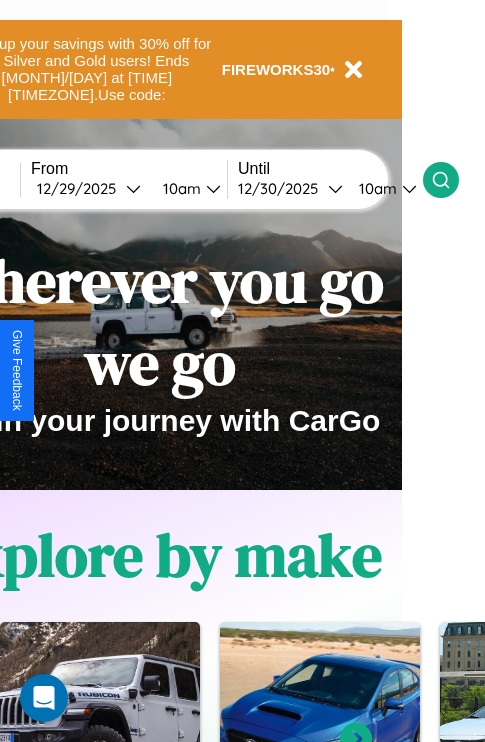 click 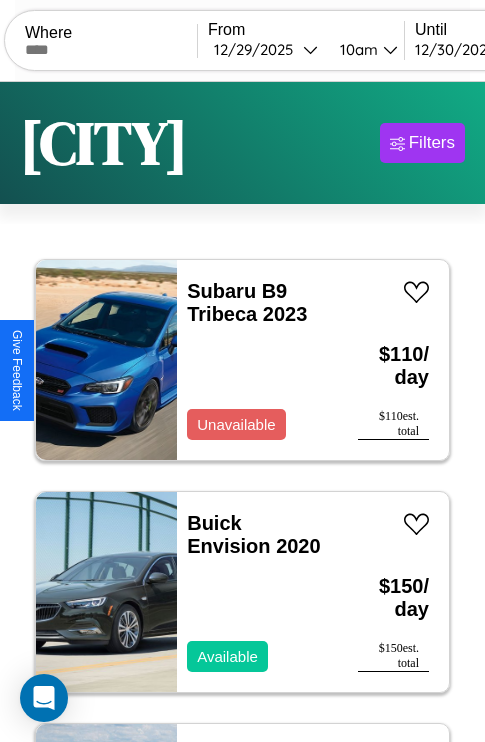 scroll, scrollTop: 79, scrollLeft: 0, axis: vertical 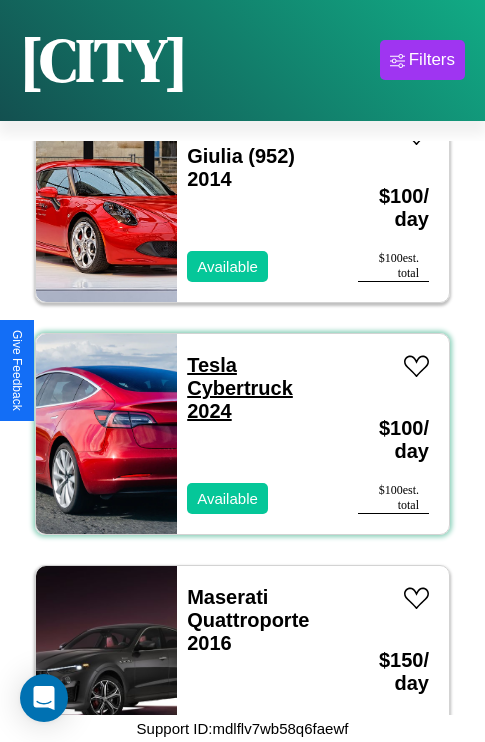 click on "Tesla   Cybertruck   2024" at bounding box center [240, 388] 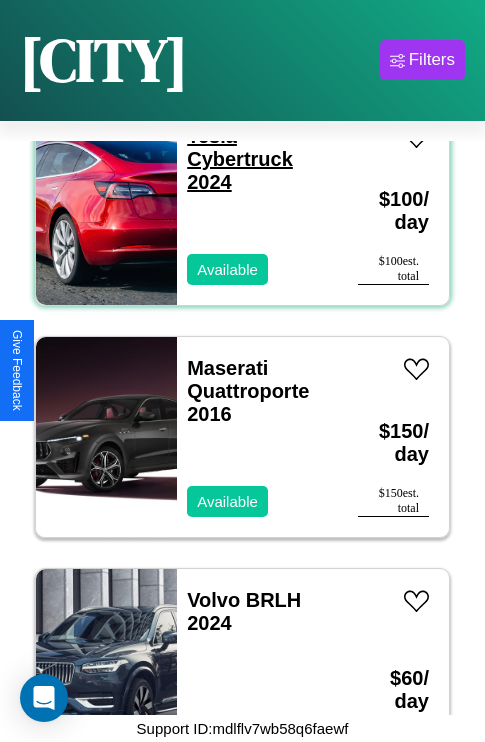 scroll, scrollTop: 1235, scrollLeft: 0, axis: vertical 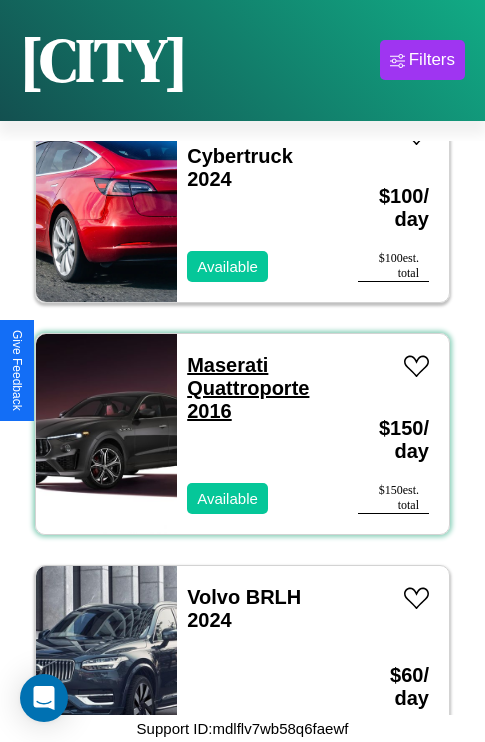 click on "Maserati   Quattroporte   2016" at bounding box center [248, 388] 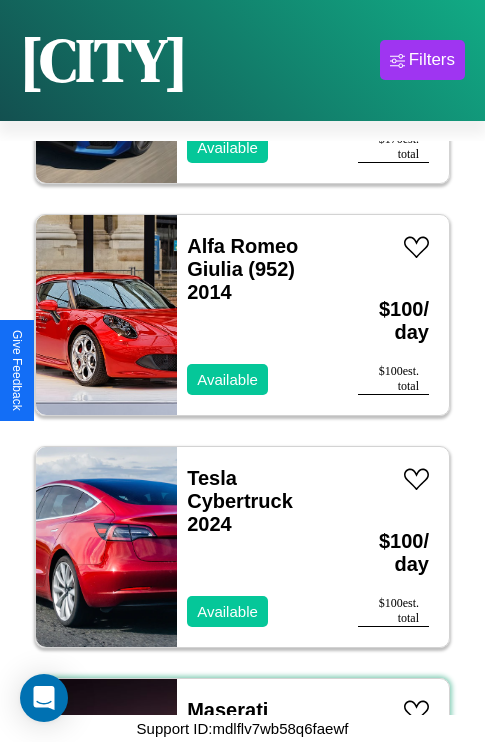 scroll, scrollTop: 771, scrollLeft: 0, axis: vertical 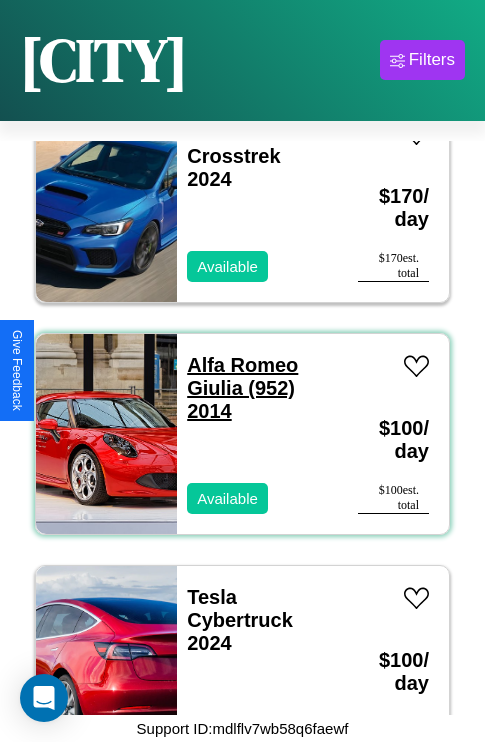 click on "Alfa Romeo   Giulia (952)   2014" at bounding box center [242, 388] 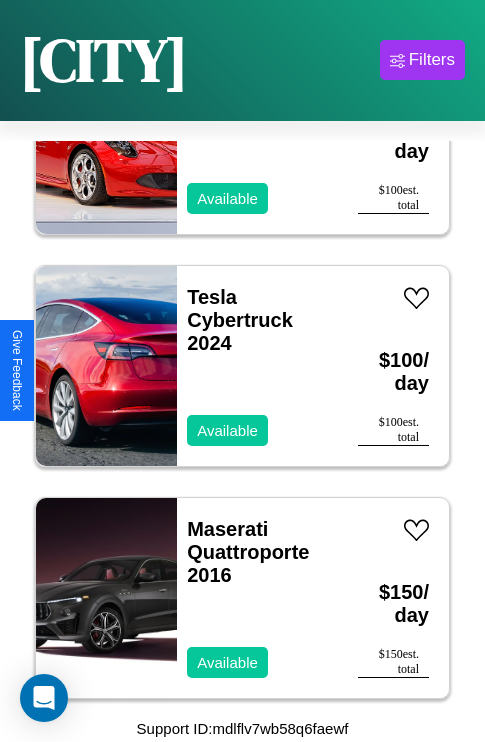 scroll, scrollTop: 2035, scrollLeft: 0, axis: vertical 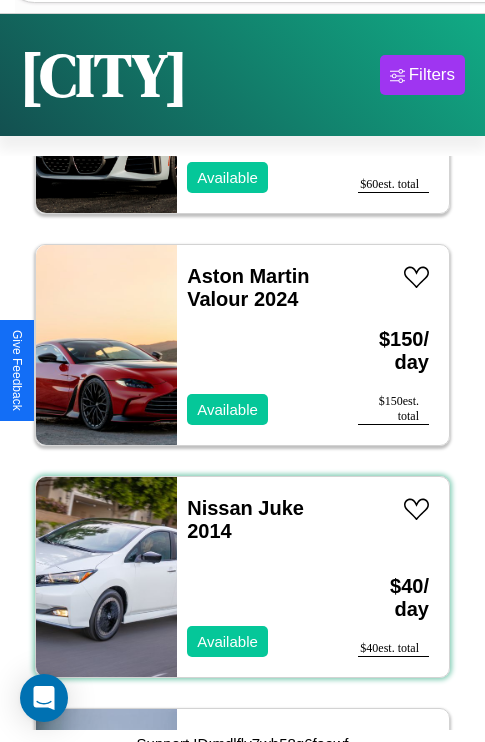 click on "Nissan   Juke   2014 Available" at bounding box center [257, 577] 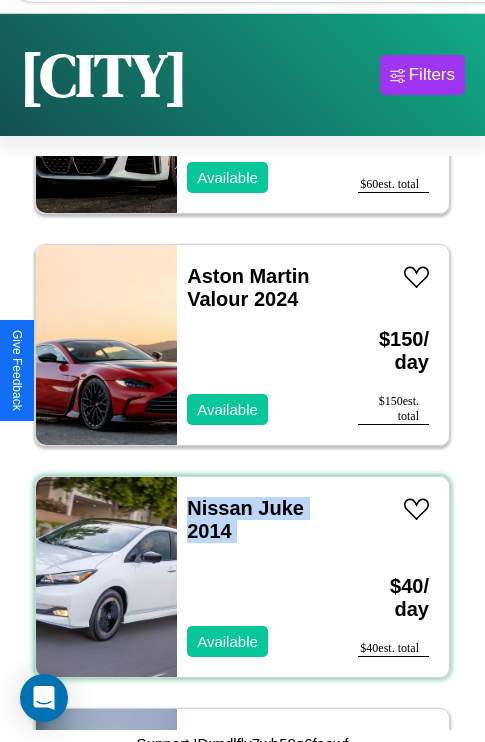 click on "Nissan   Juke   2014 Available" at bounding box center (257, 577) 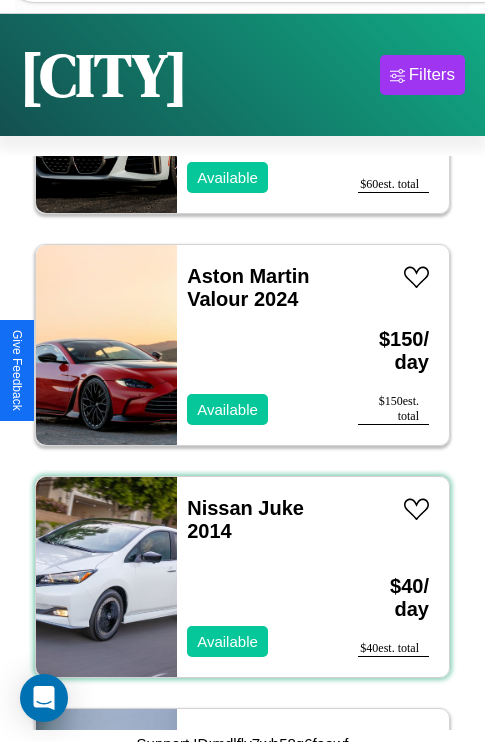 click on "Nissan   Juke   2014 Available" at bounding box center [257, 577] 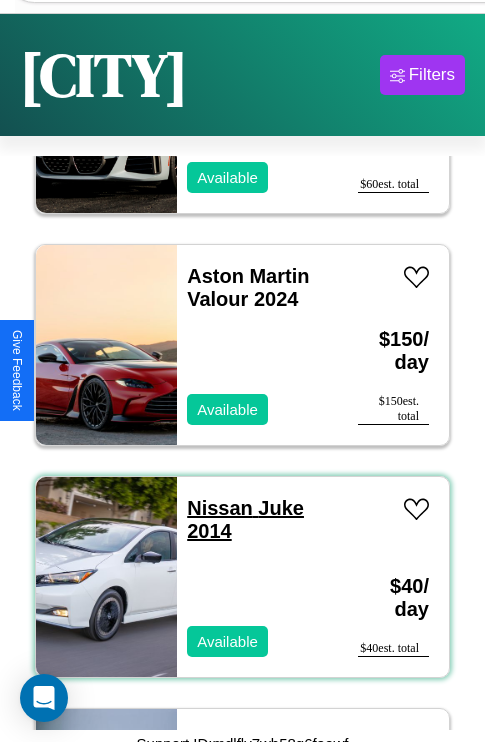 click on "Nissan   Juke   2014" at bounding box center (245, 519) 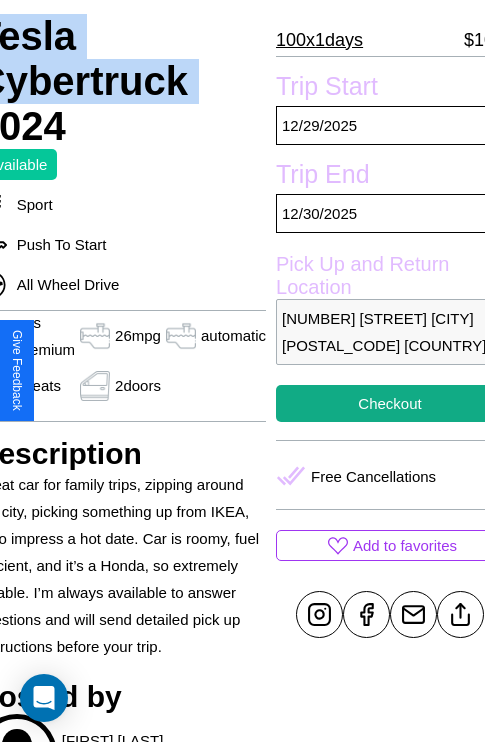 scroll, scrollTop: 408, scrollLeft: 107, axis: both 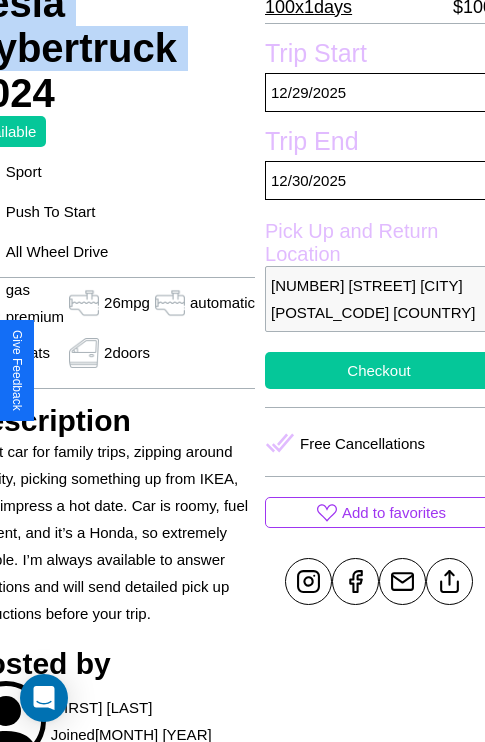 click on "Checkout" at bounding box center [379, 370] 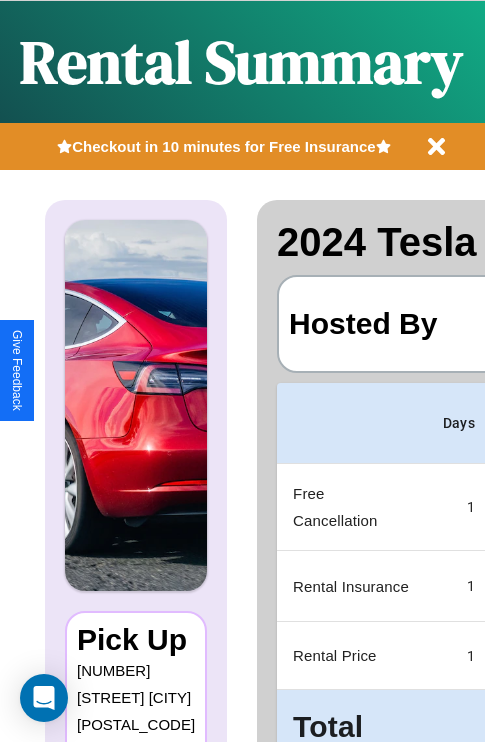 scroll, scrollTop: 0, scrollLeft: 383, axis: horizontal 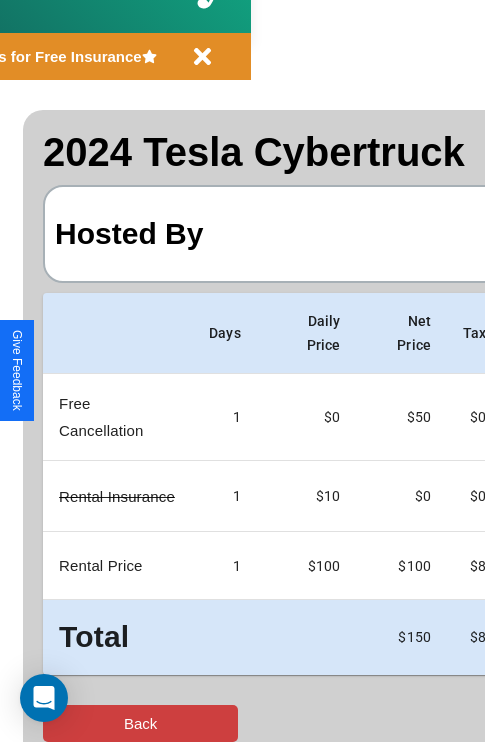 click on "Back" at bounding box center [140, 723] 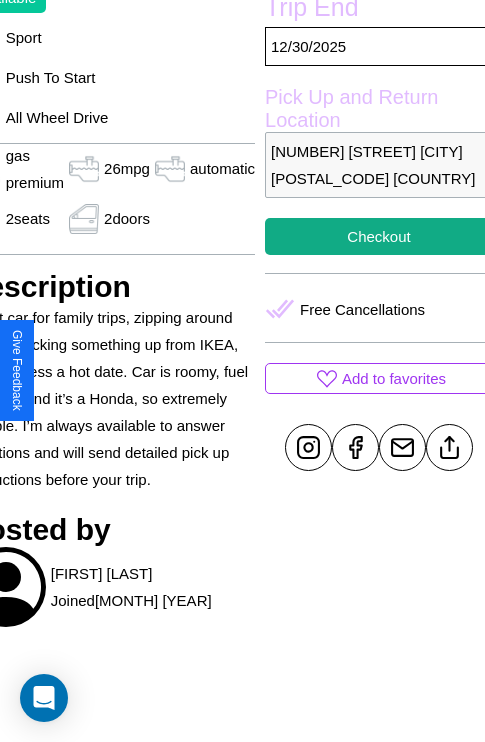 scroll, scrollTop: 607, scrollLeft: 107, axis: both 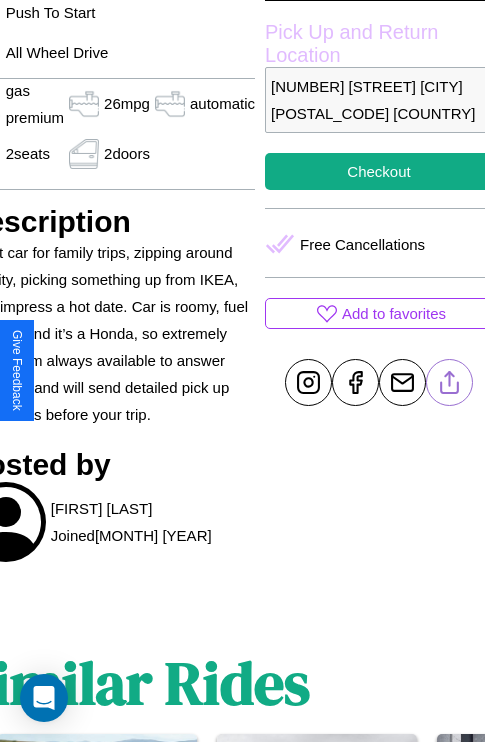 click 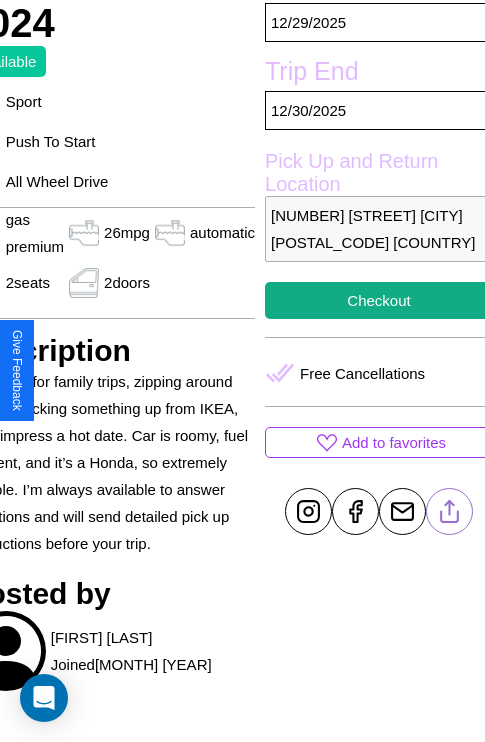 scroll, scrollTop: 336, scrollLeft: 107, axis: both 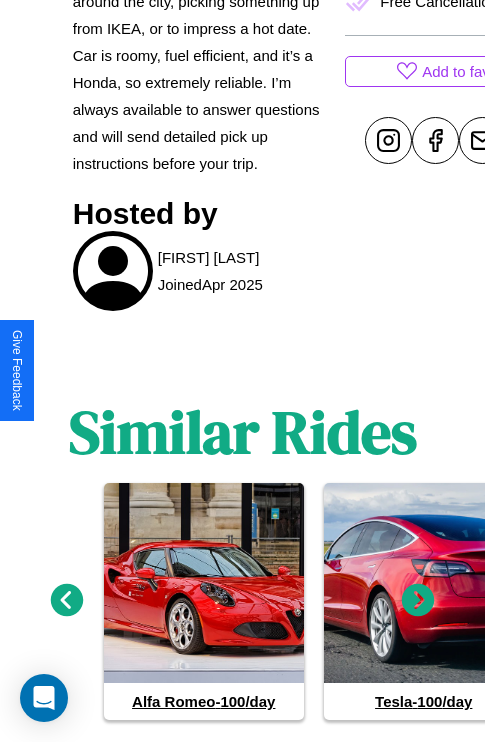 click 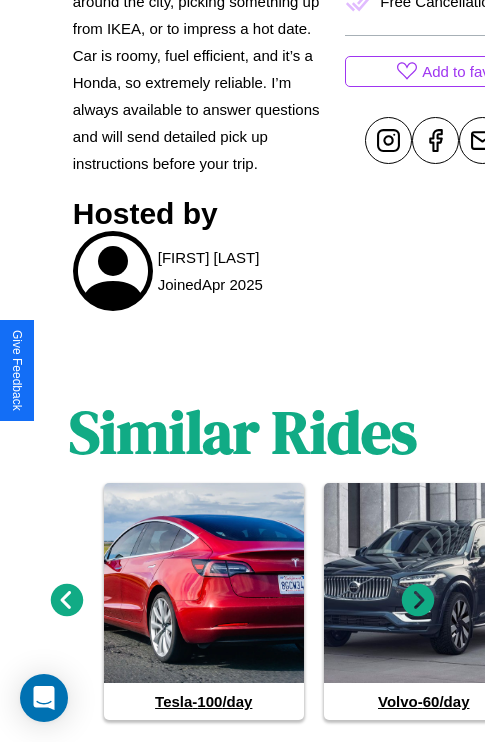 click 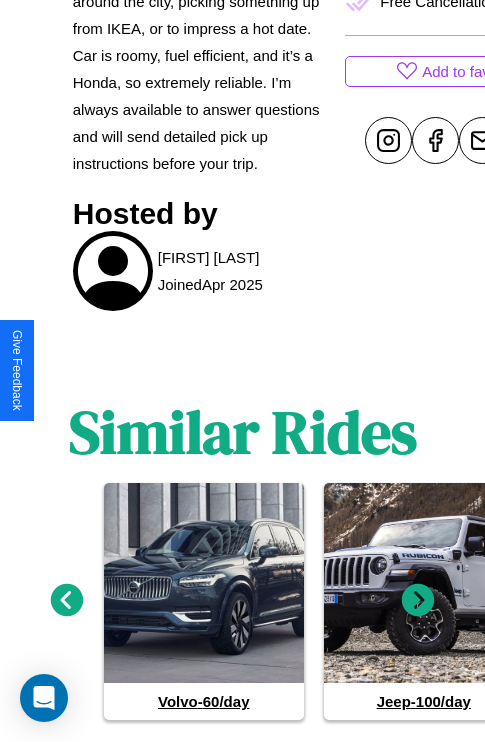 click 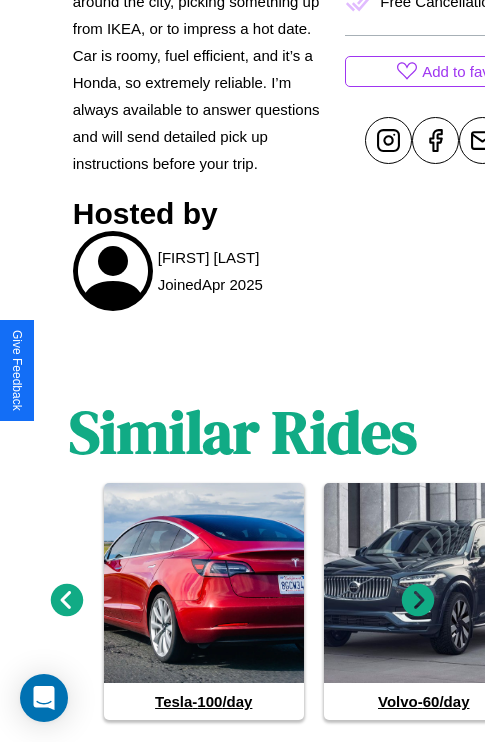 click 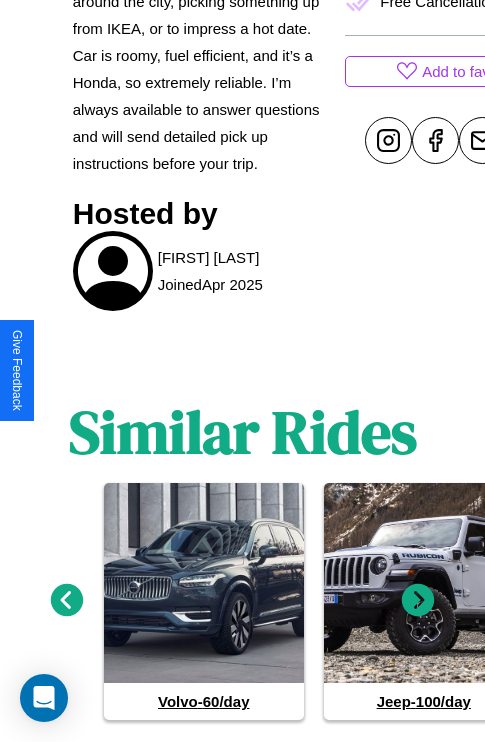 click 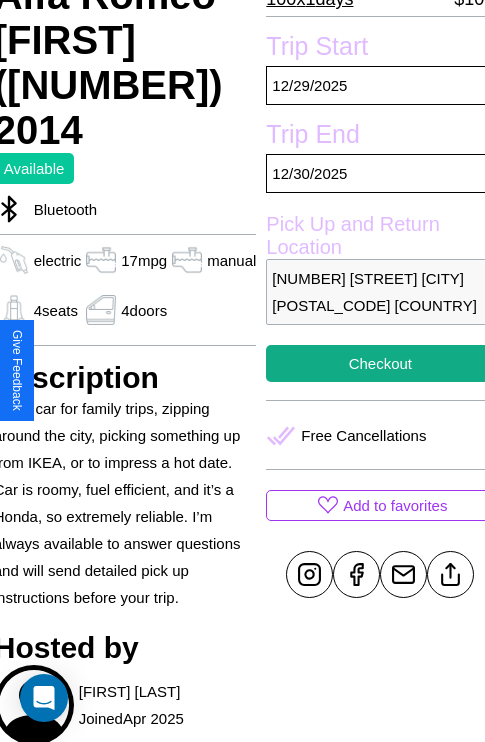 scroll, scrollTop: 458, scrollLeft: 80, axis: both 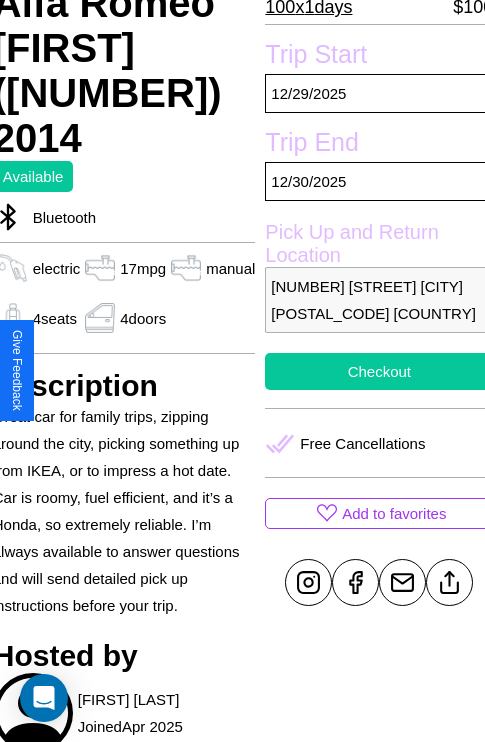 click on "Checkout" at bounding box center [379, 371] 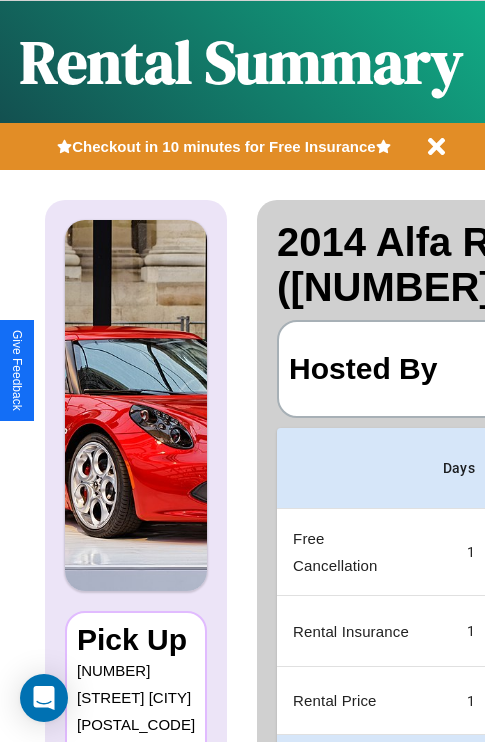 scroll, scrollTop: 0, scrollLeft: 383, axis: horizontal 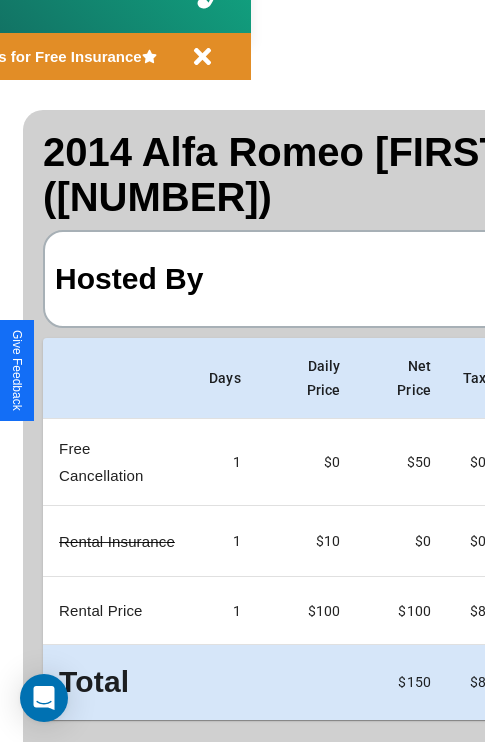 click on "Back" at bounding box center [140, 768] 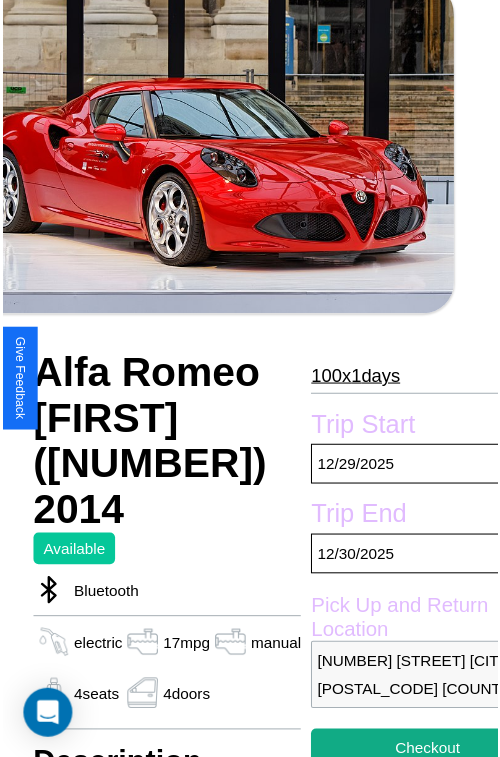 scroll, scrollTop: 180, scrollLeft: 80, axis: both 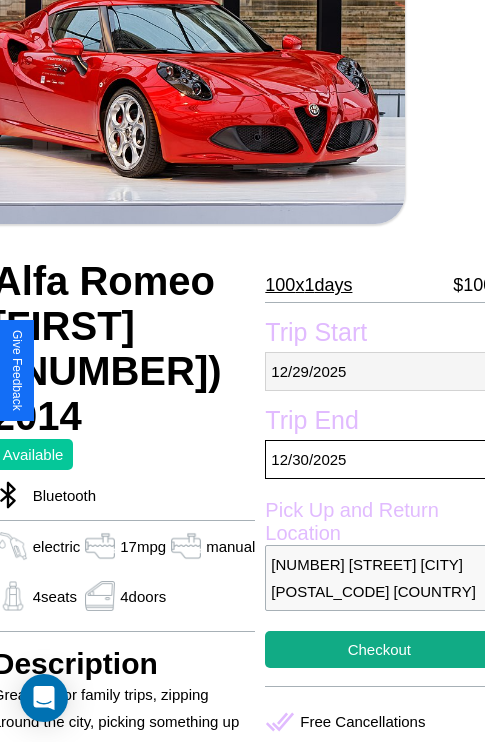 click on "12 / 29 / 2025" at bounding box center [379, 371] 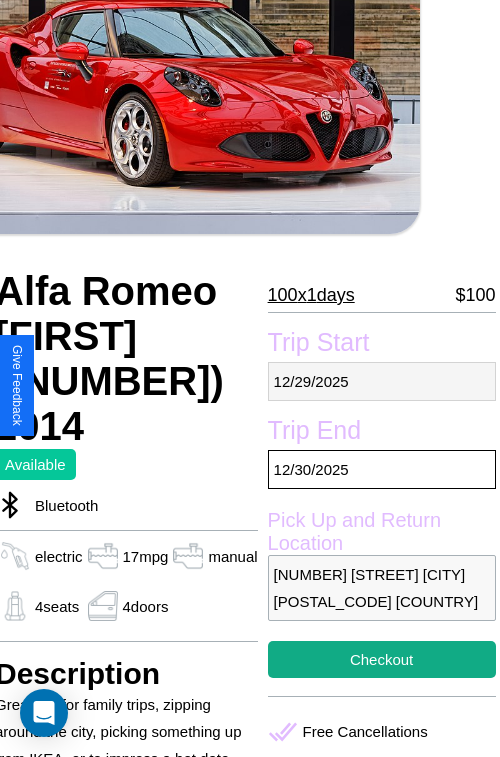 select on "*" 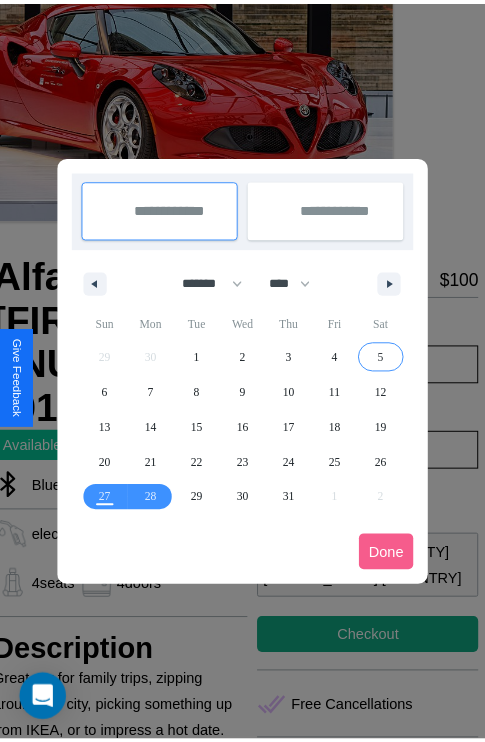 scroll, scrollTop: 0, scrollLeft: 80, axis: horizontal 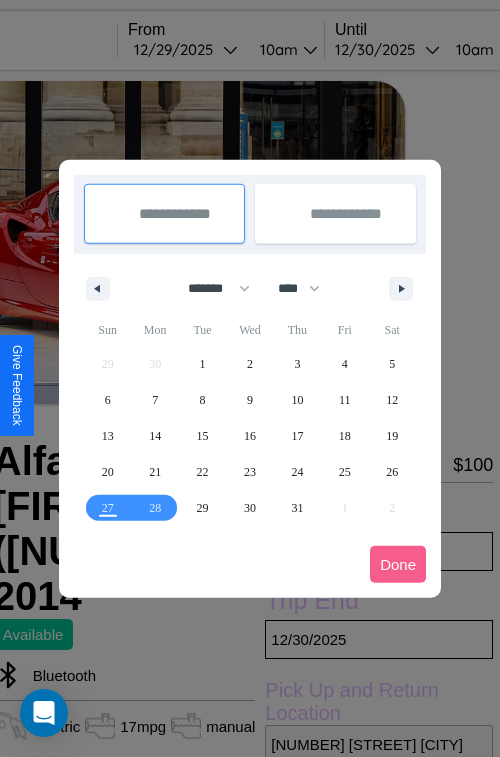 click at bounding box center [250, 378] 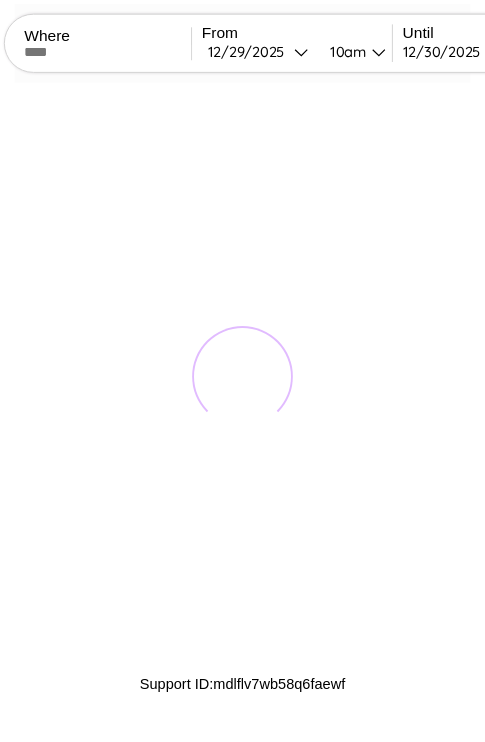 scroll, scrollTop: 0, scrollLeft: 0, axis: both 